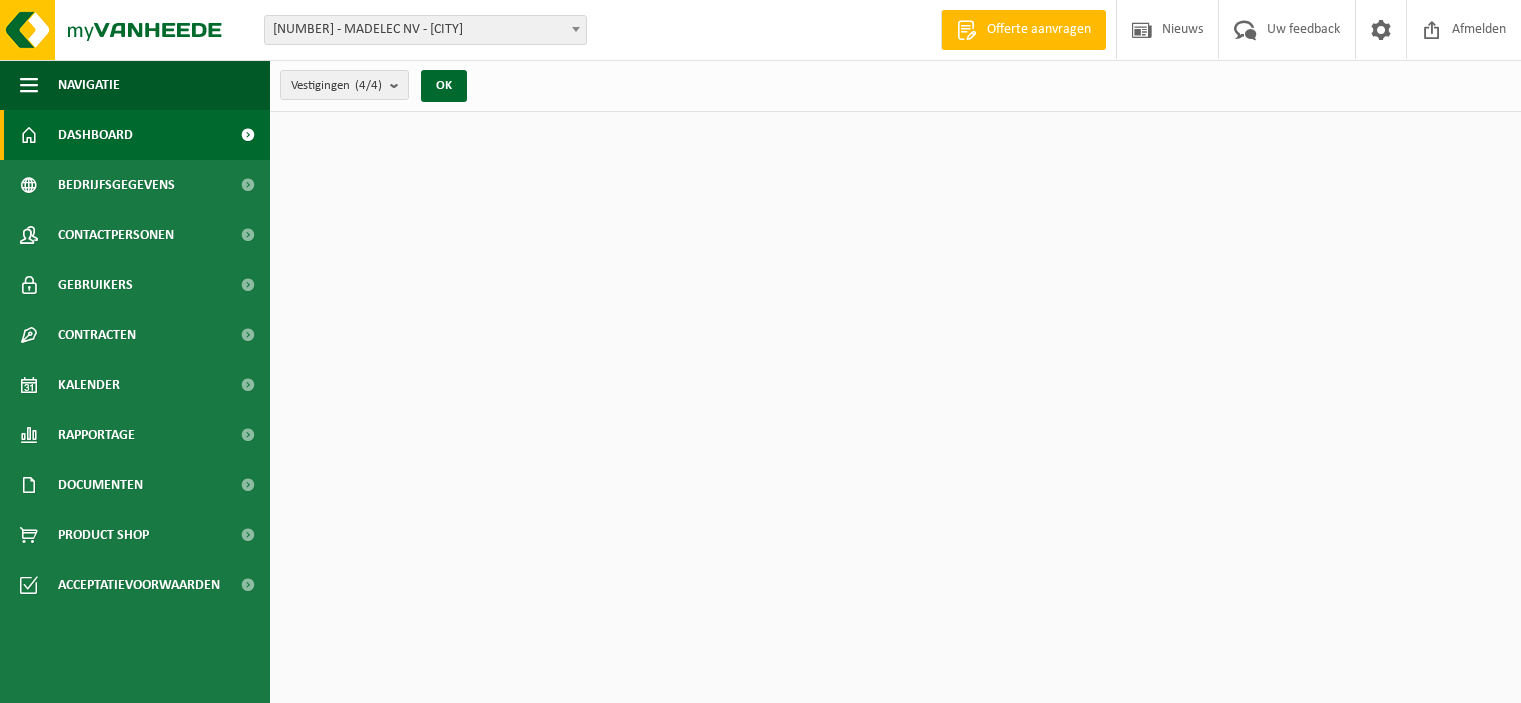 scroll, scrollTop: 0, scrollLeft: 0, axis: both 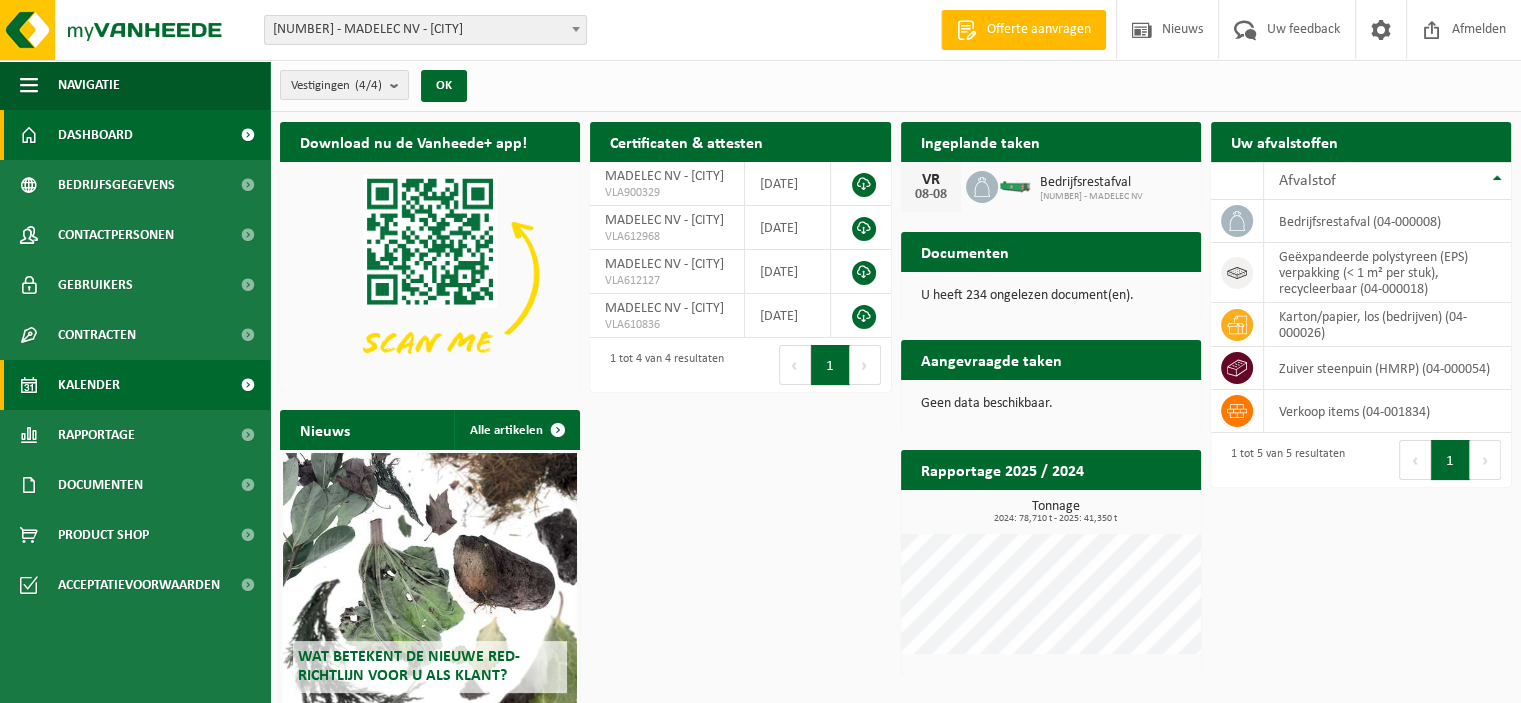 click on "Kalender" at bounding box center (89, 385) 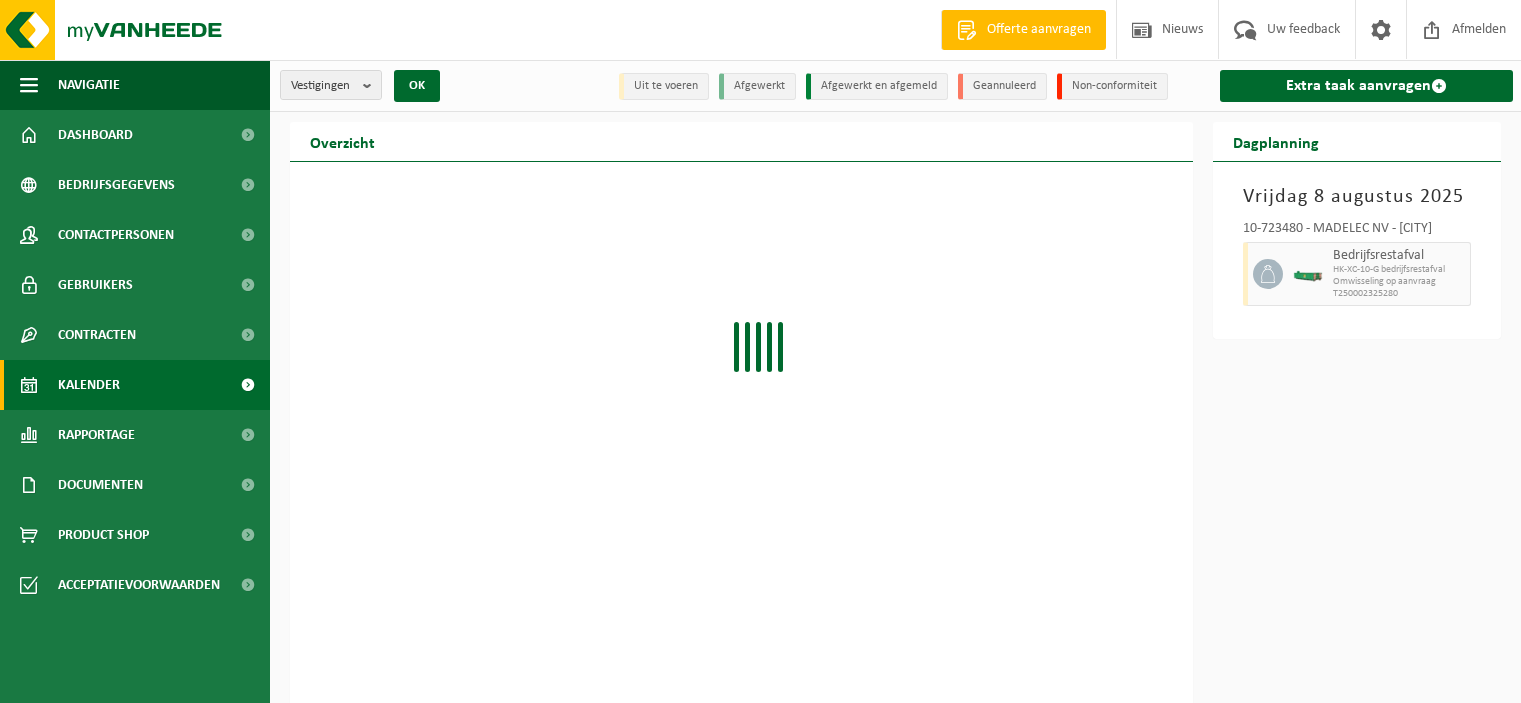 scroll, scrollTop: 0, scrollLeft: 0, axis: both 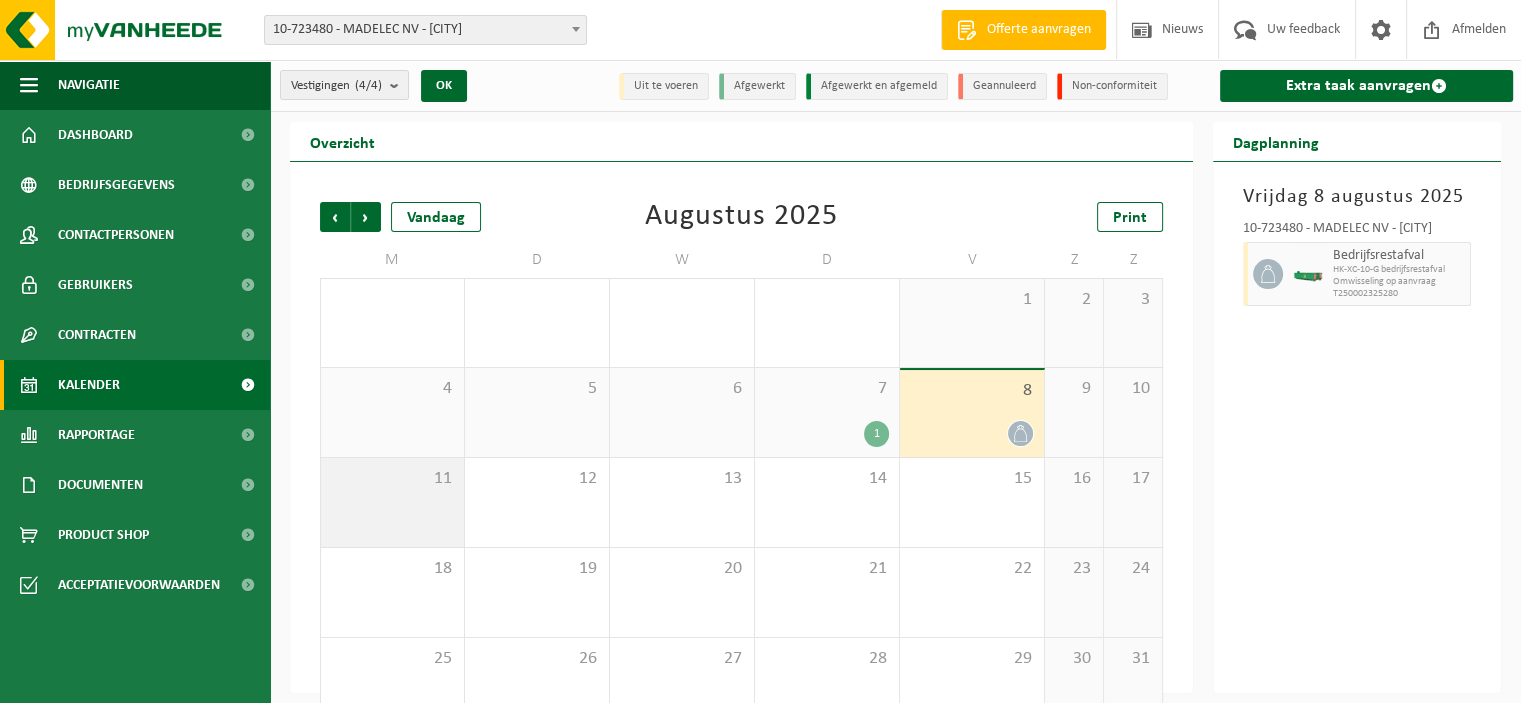 click on "11" at bounding box center (392, 502) 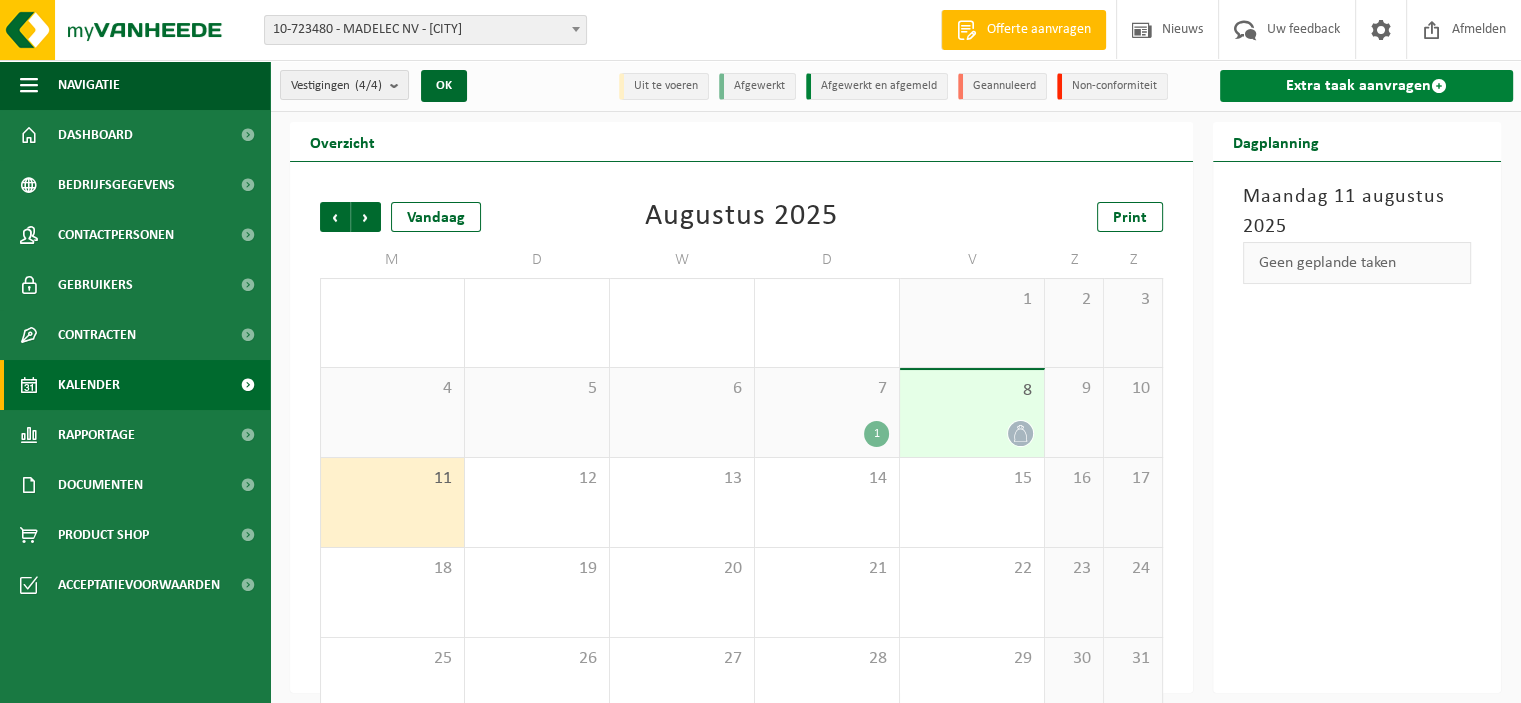 click on "Extra taak aanvragen" at bounding box center [1366, 86] 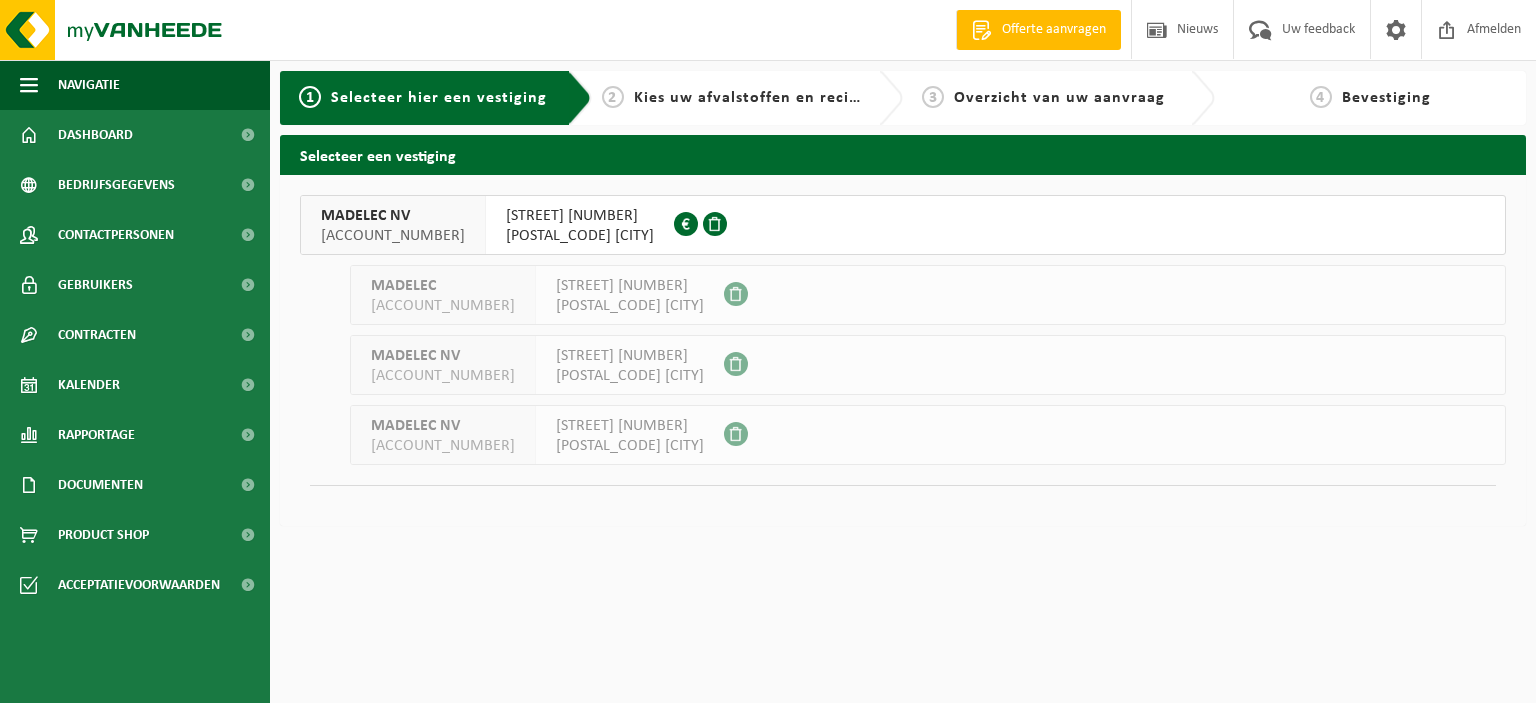 scroll, scrollTop: 0, scrollLeft: 0, axis: both 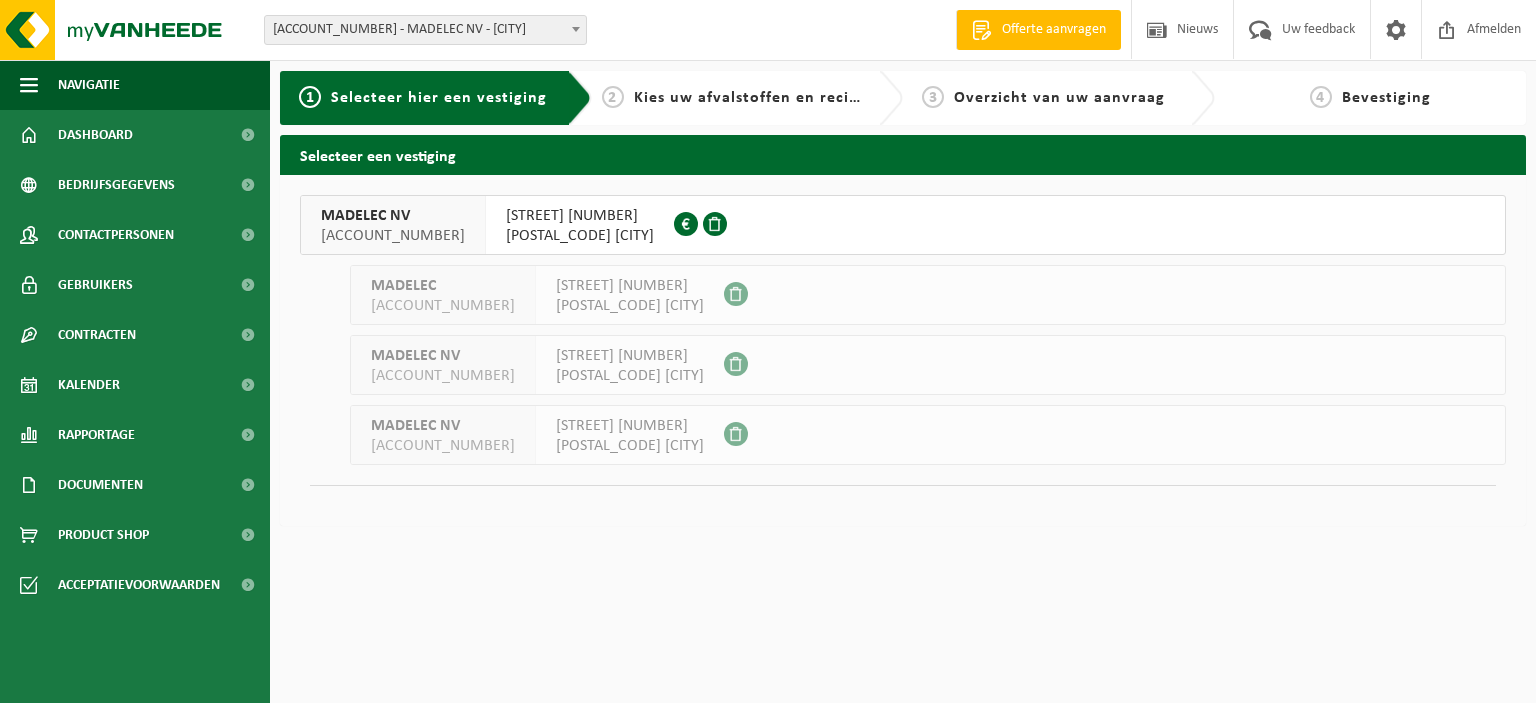 click on "8790 WAREGEM" at bounding box center (580, 236) 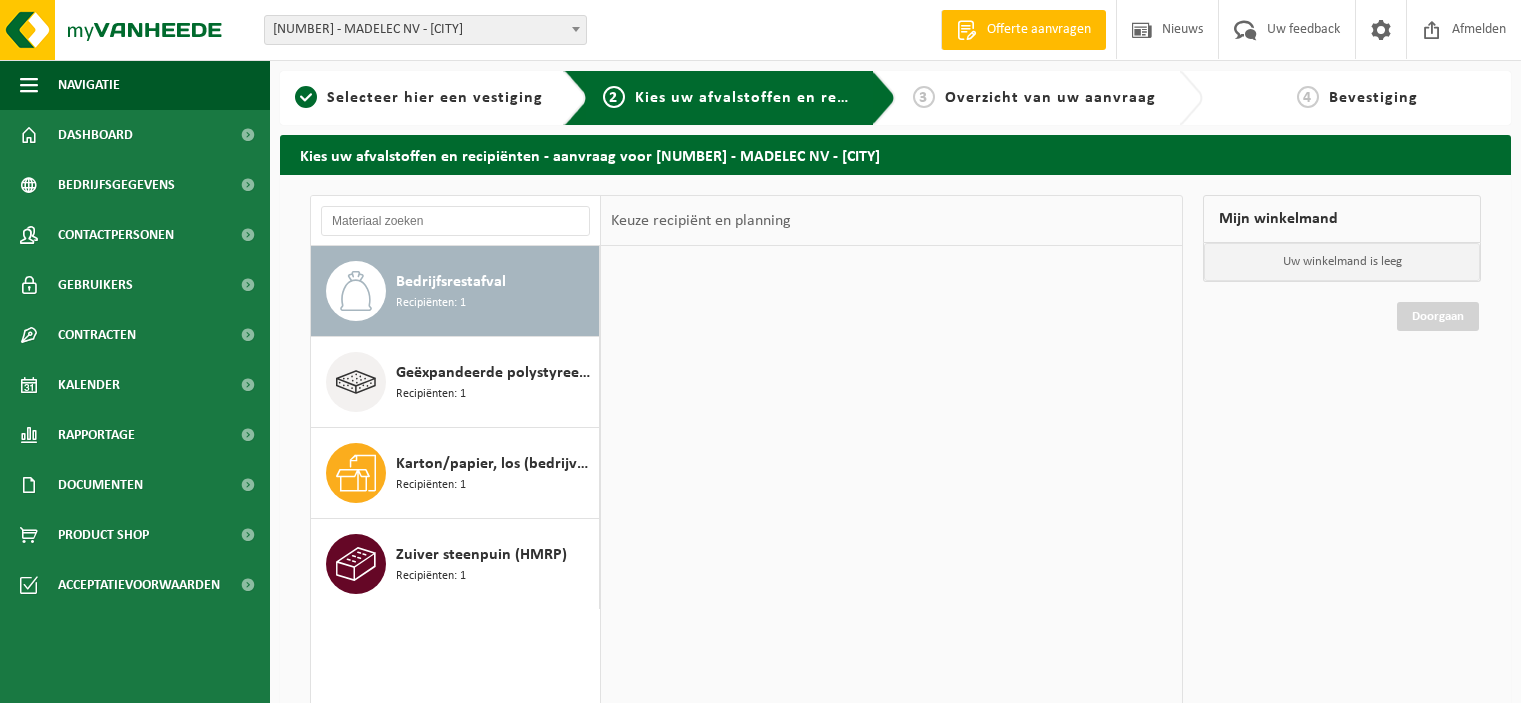 scroll, scrollTop: 0, scrollLeft: 0, axis: both 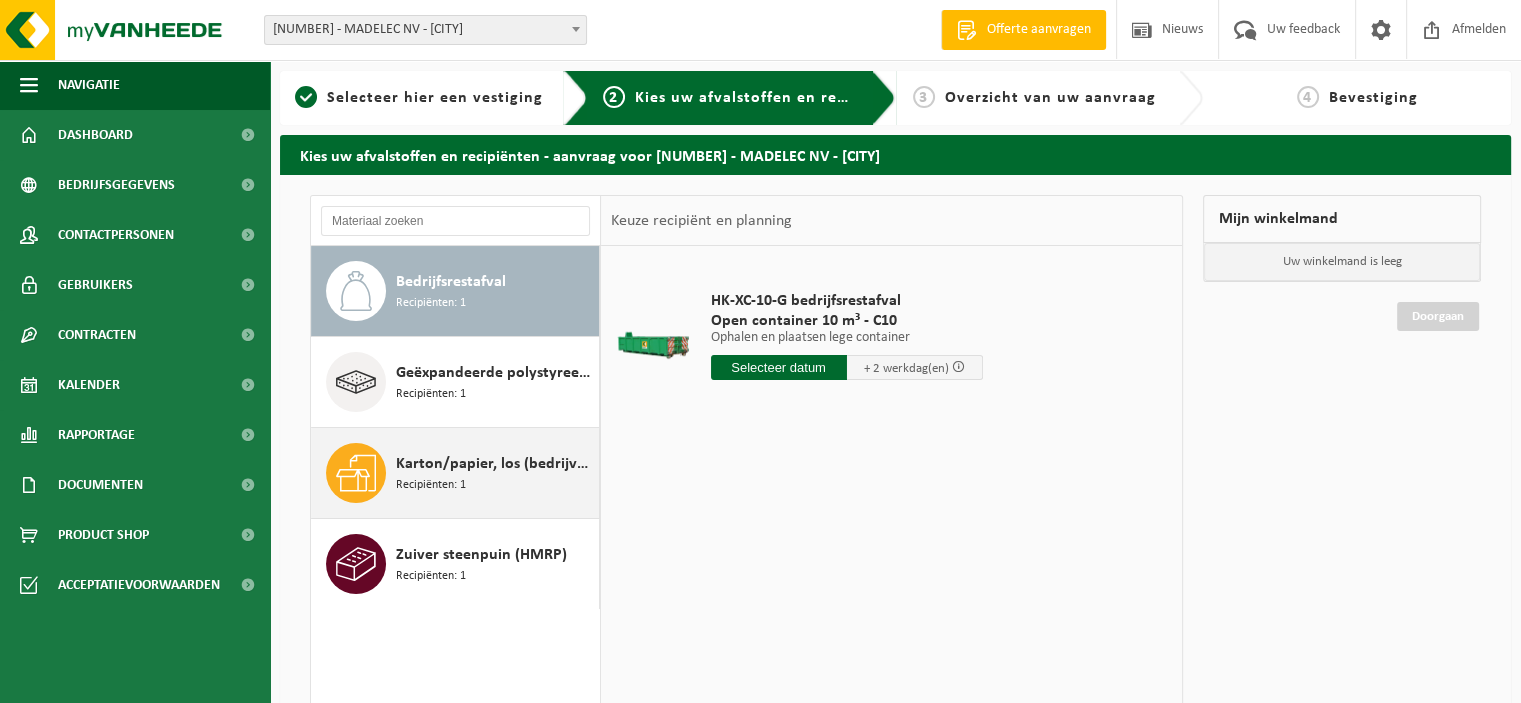 click on "Karton/papier, los (bedrijven)" at bounding box center (495, 464) 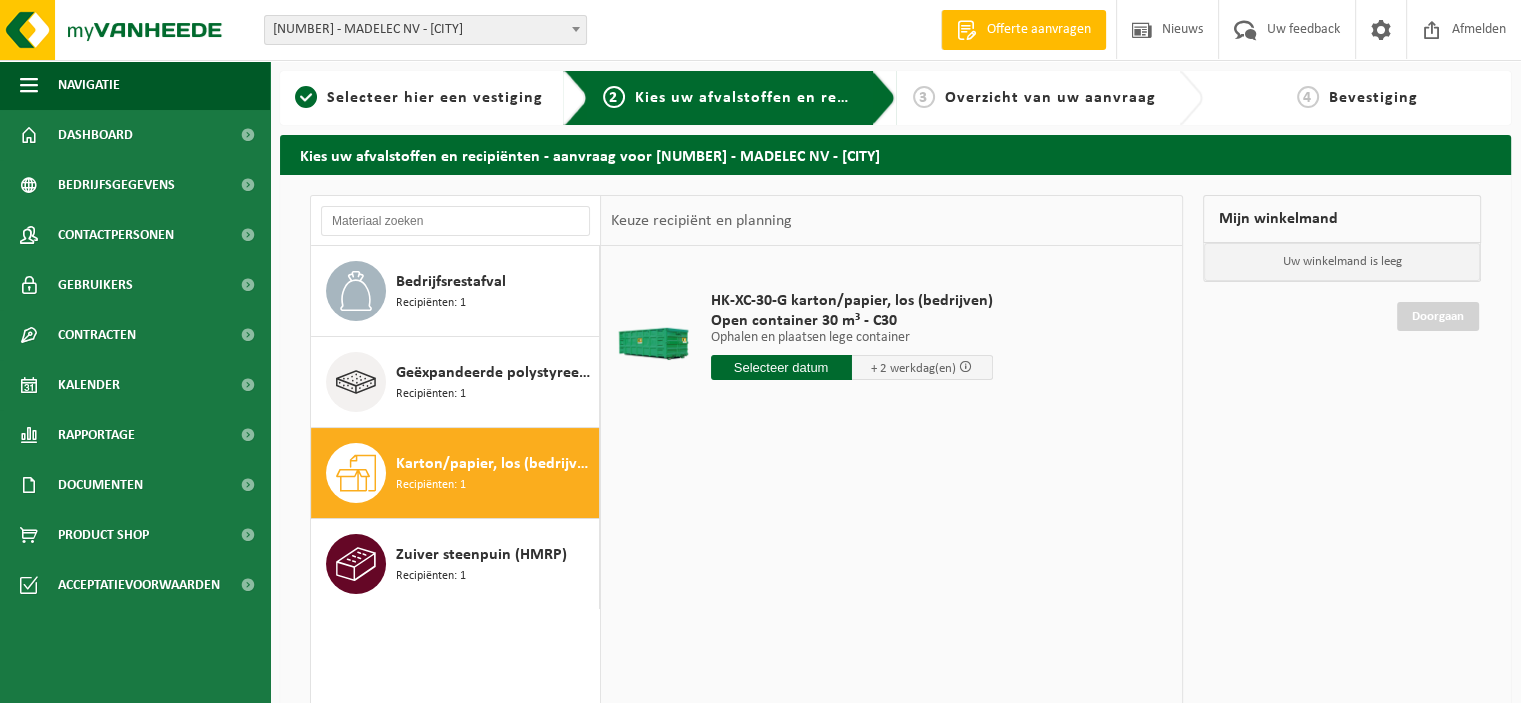 click at bounding box center [781, 367] 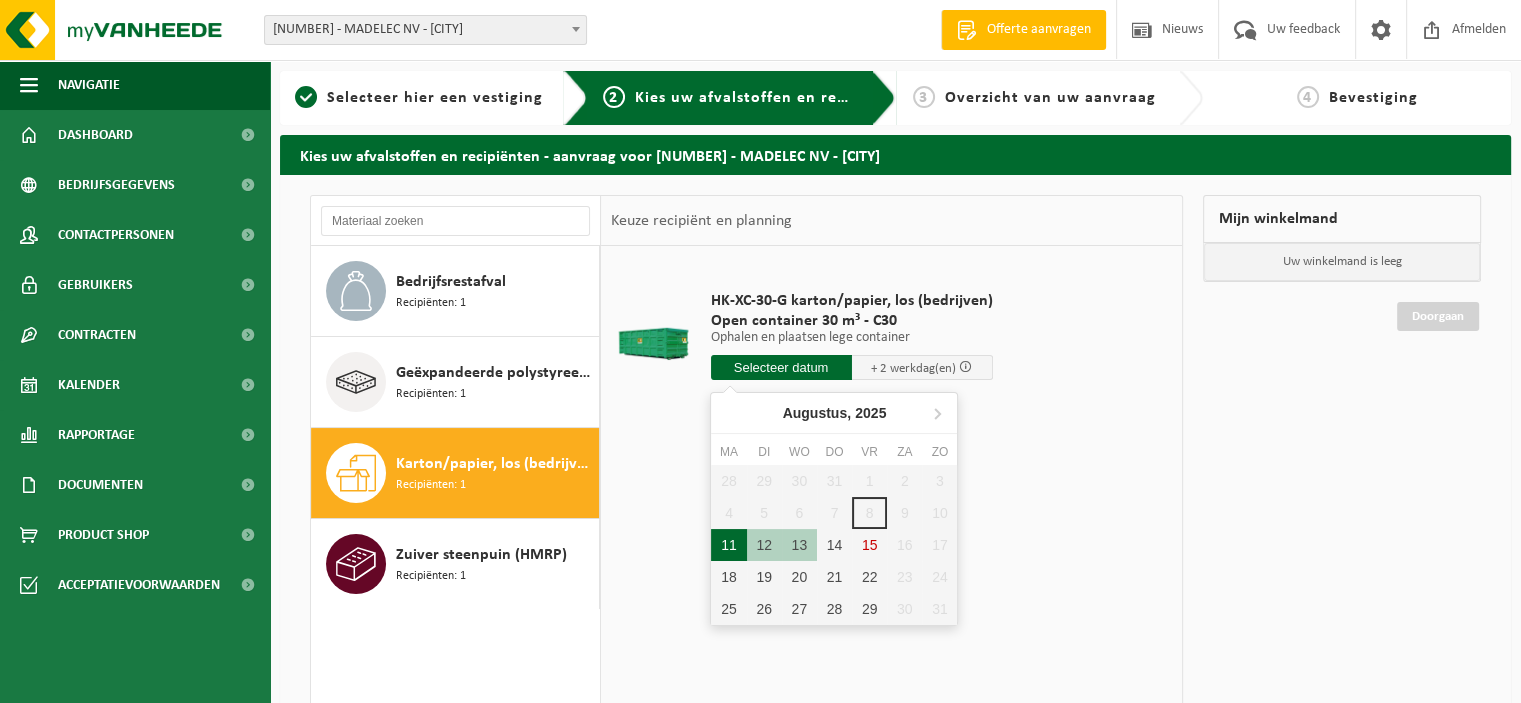 click on "11" at bounding box center (728, 545) 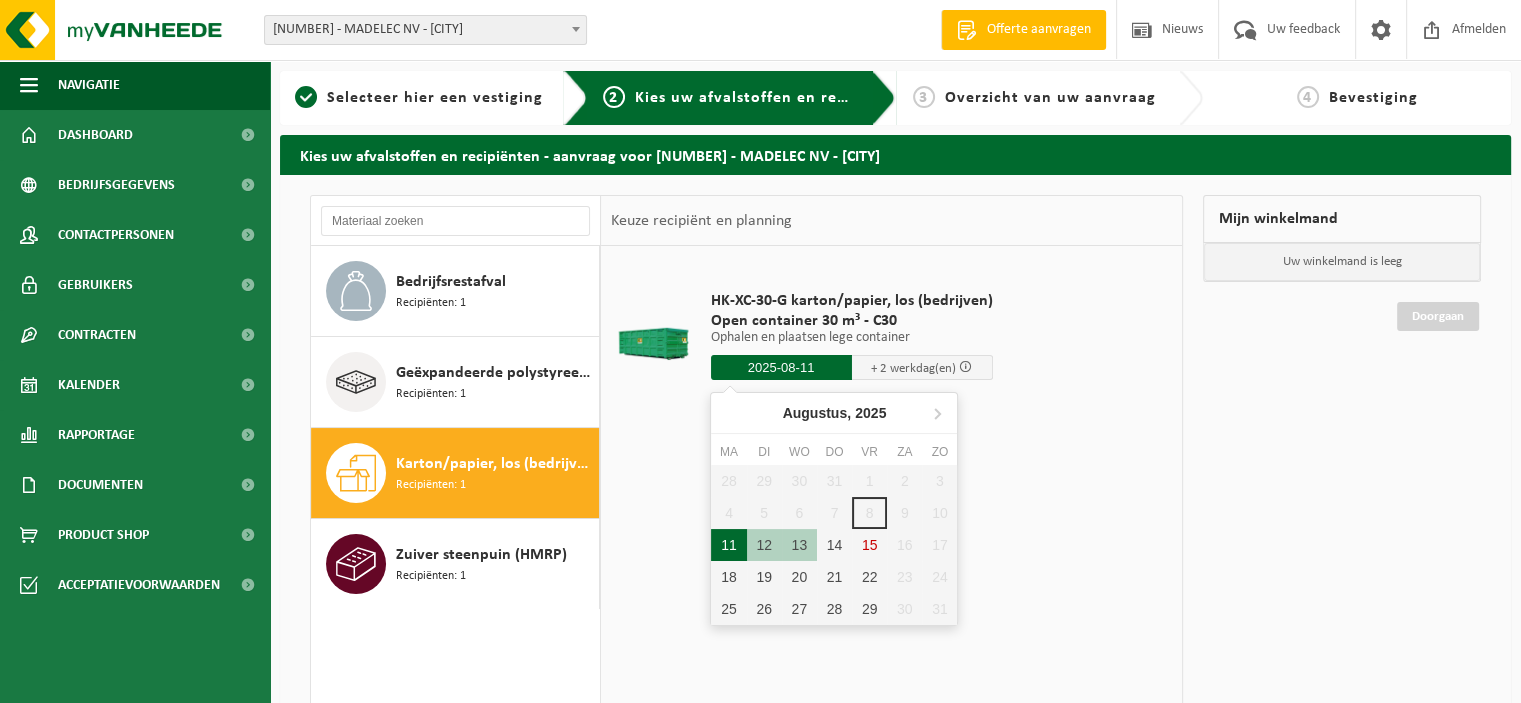 type on "Van 2025-08-11" 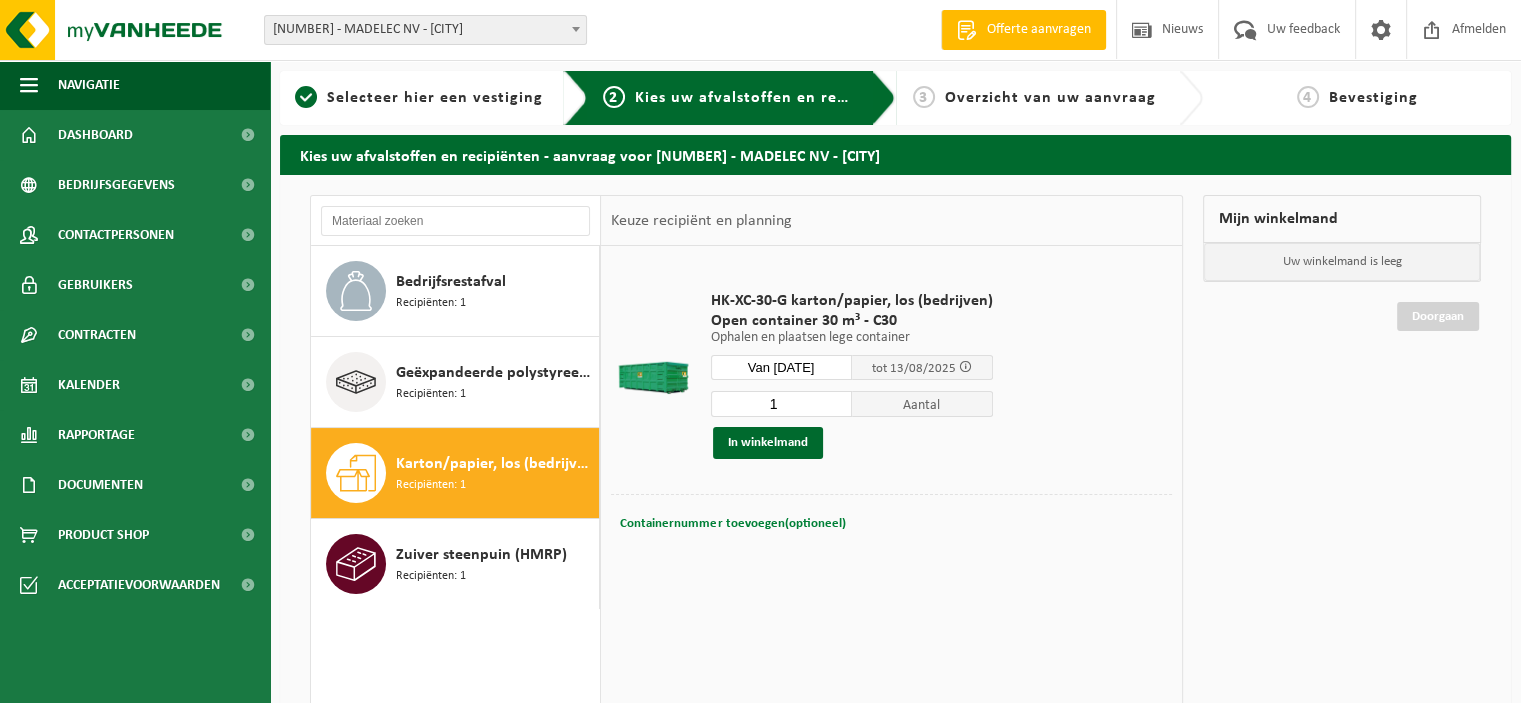 click on "Containernummer toevoegen(optioneel)" at bounding box center (732, 523) 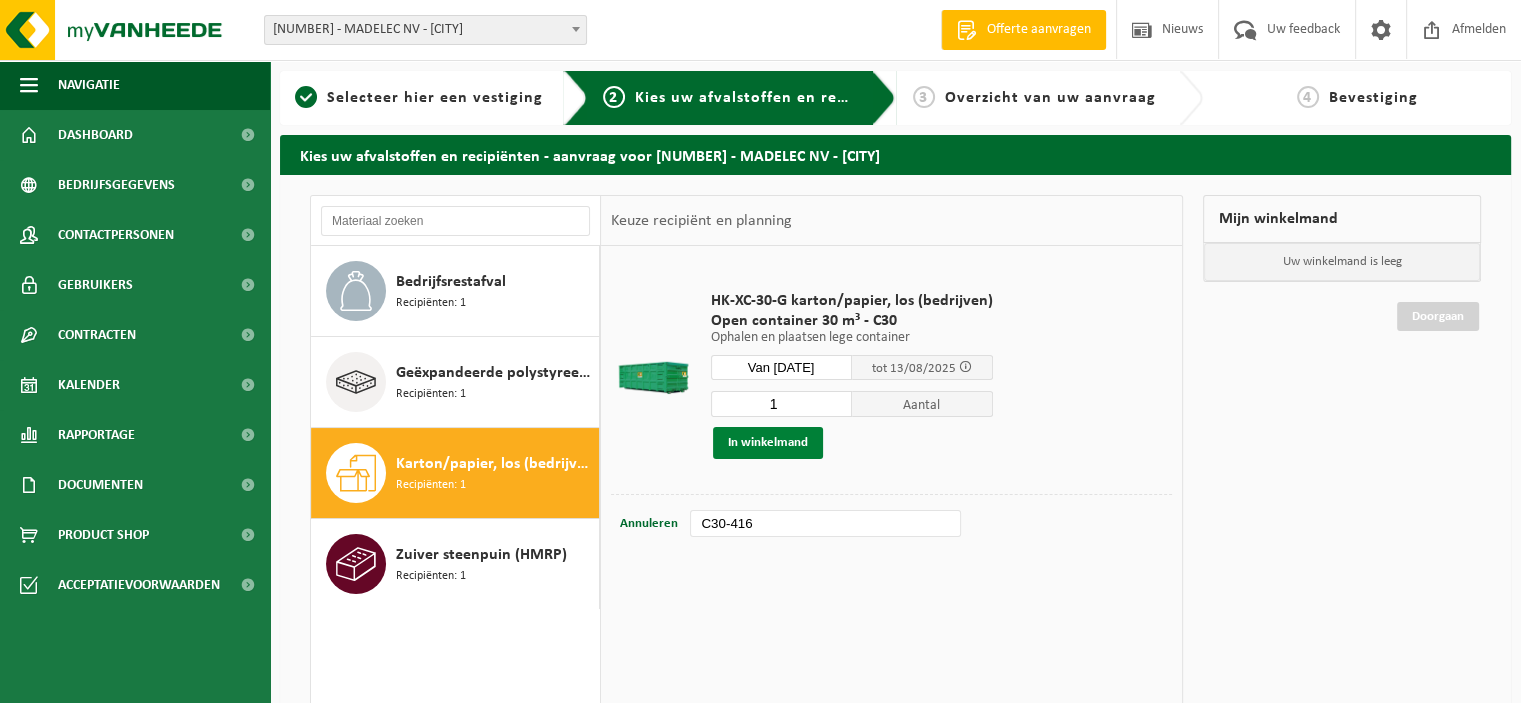 type on "C30-416" 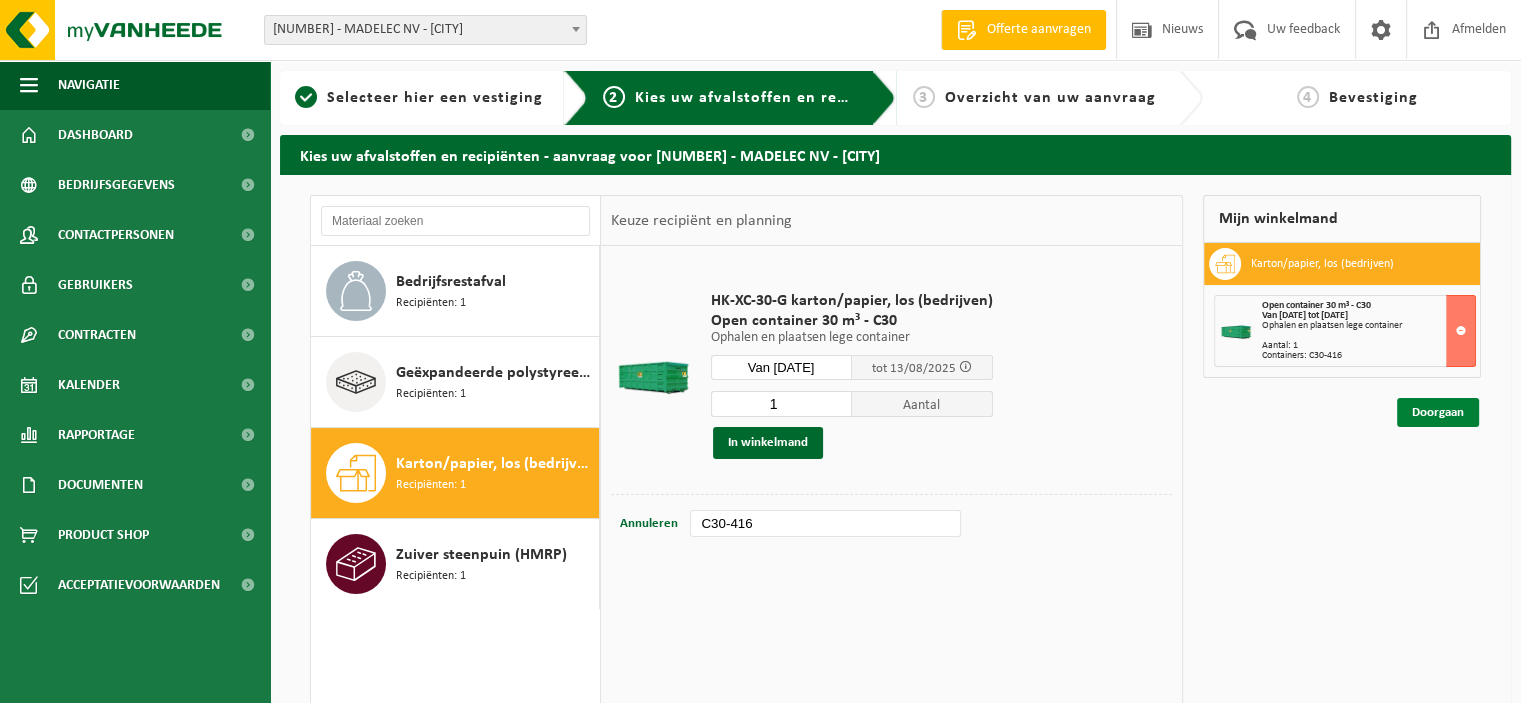click on "Doorgaan" at bounding box center (1438, 412) 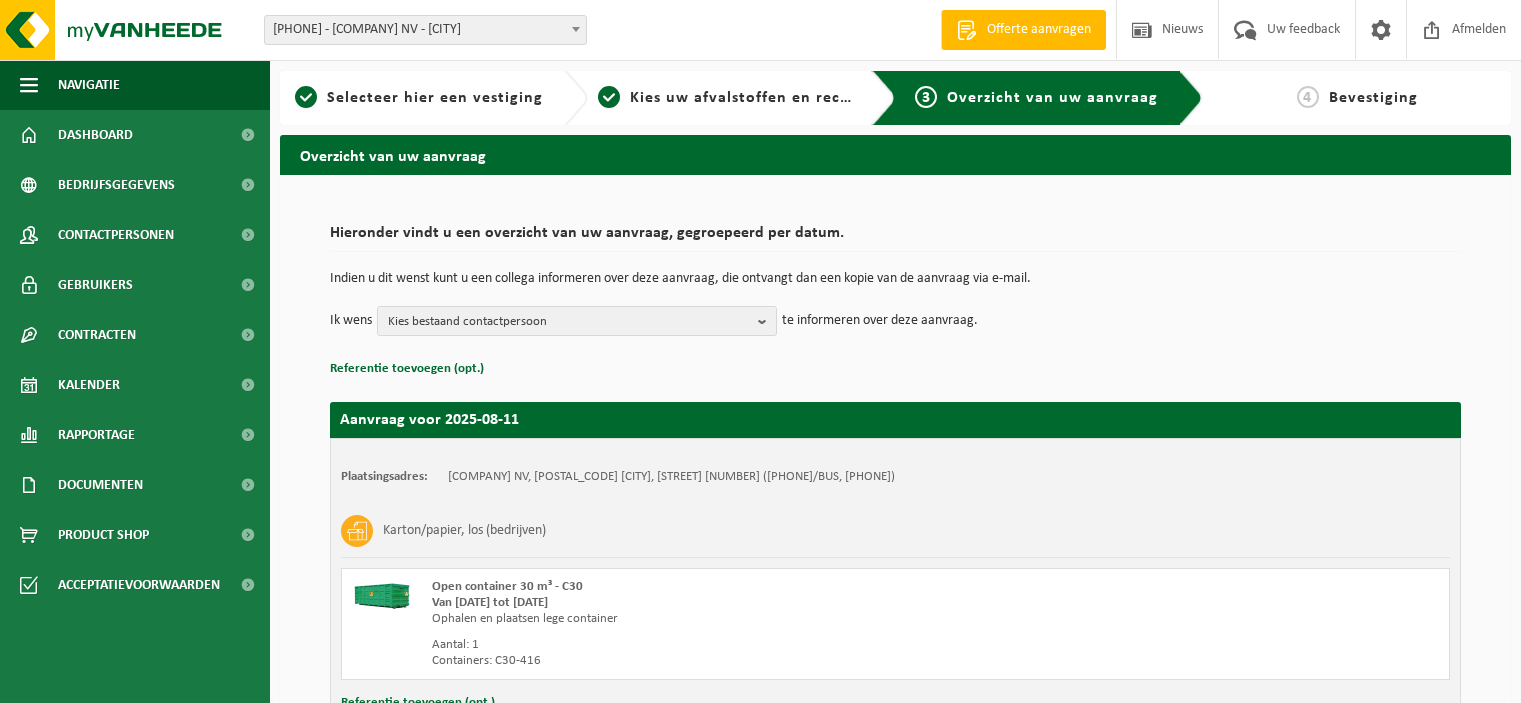 scroll, scrollTop: 0, scrollLeft: 0, axis: both 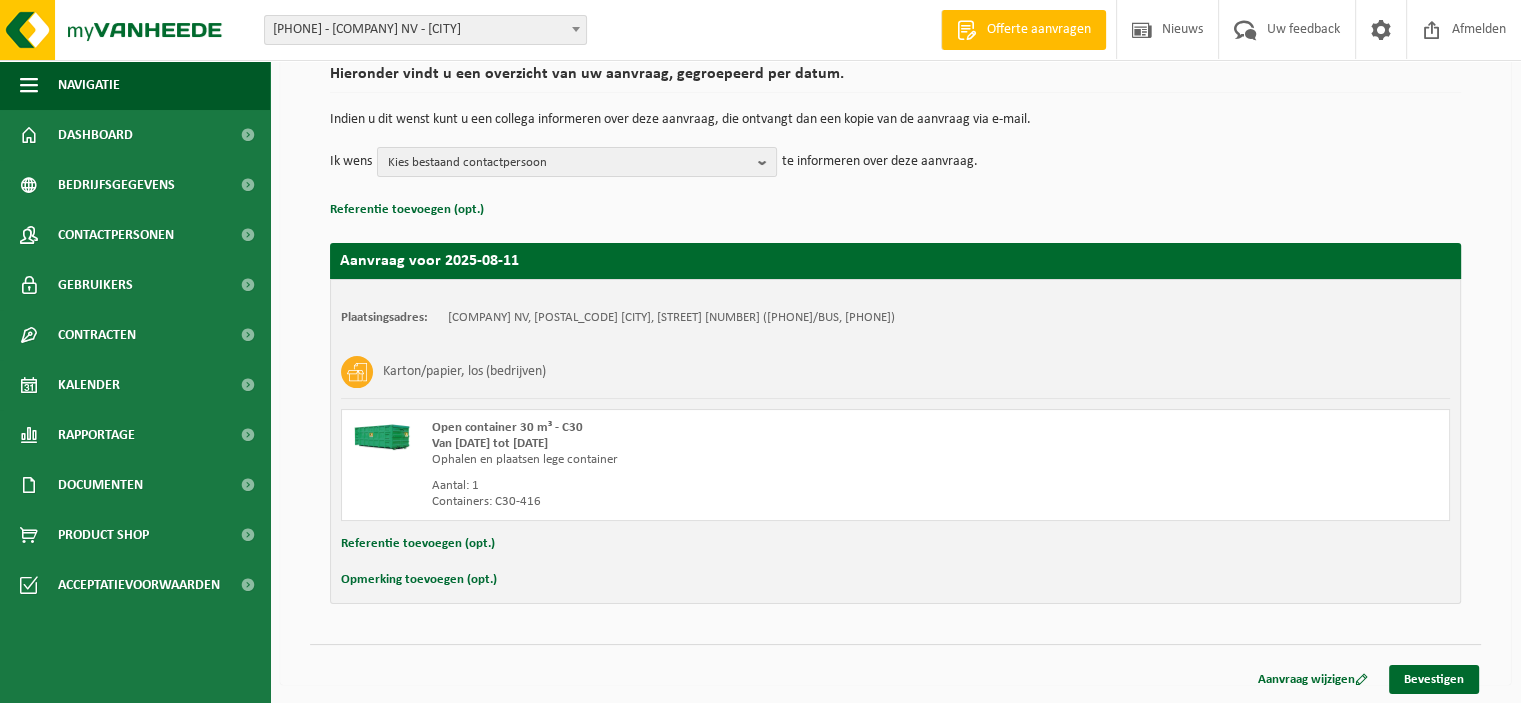 click on "Opmerking toevoegen (opt.)" at bounding box center [419, 580] 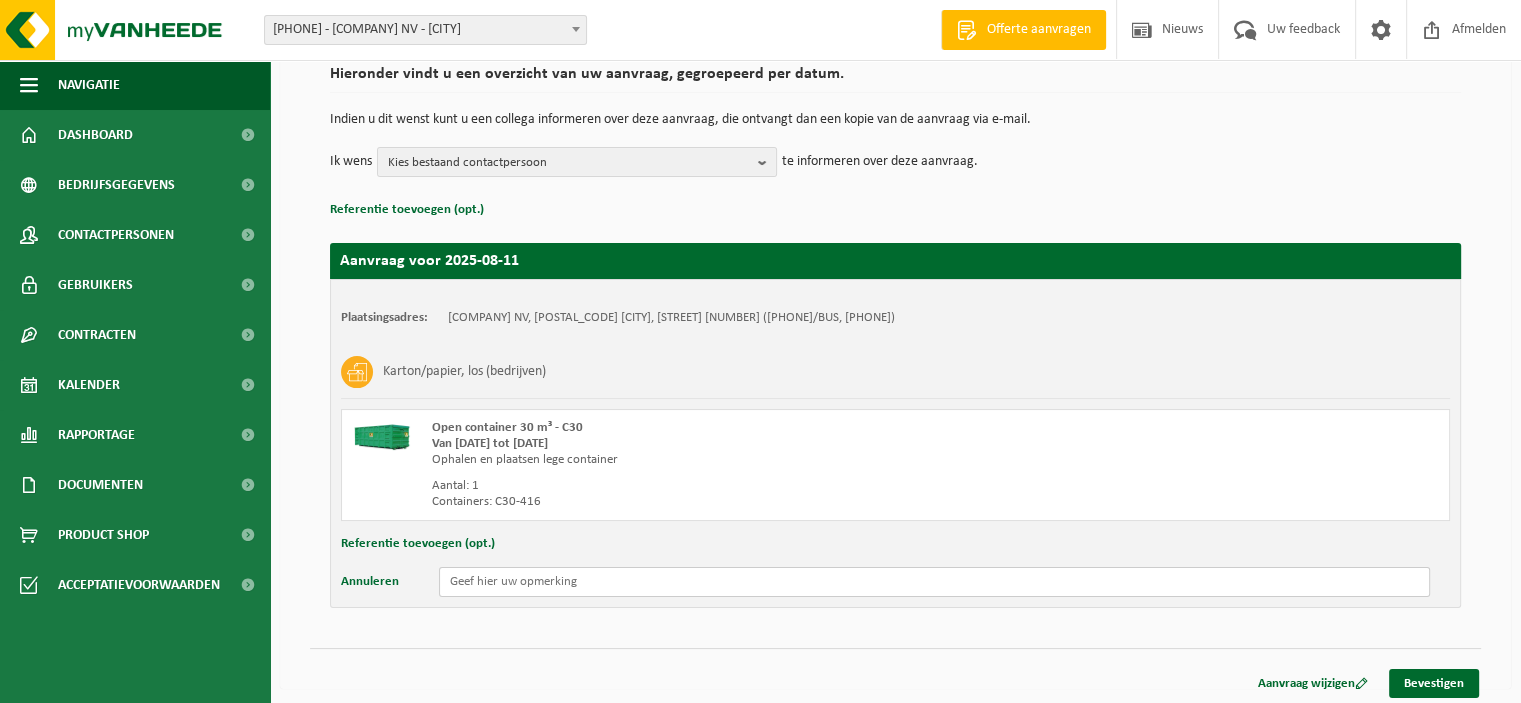 click at bounding box center (934, 582) 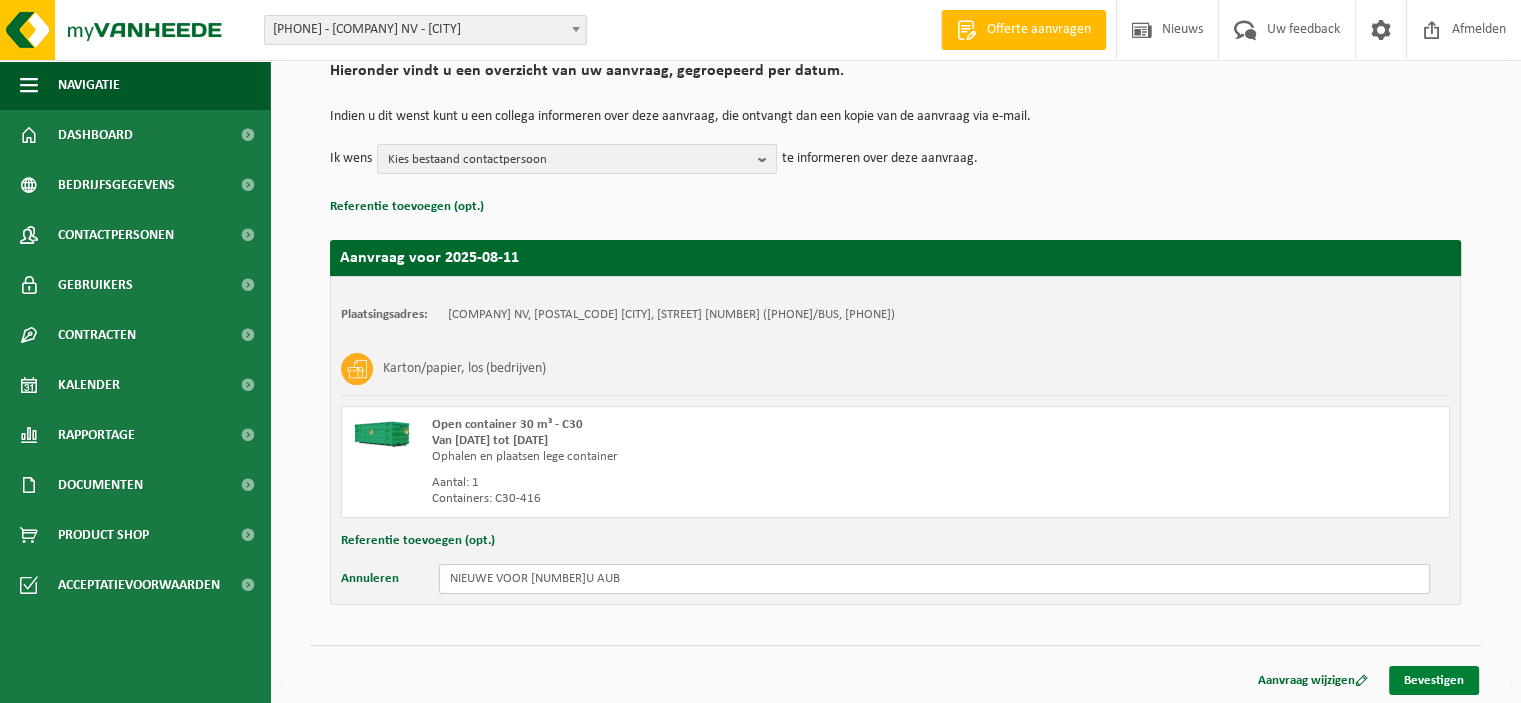 scroll, scrollTop: 163, scrollLeft: 0, axis: vertical 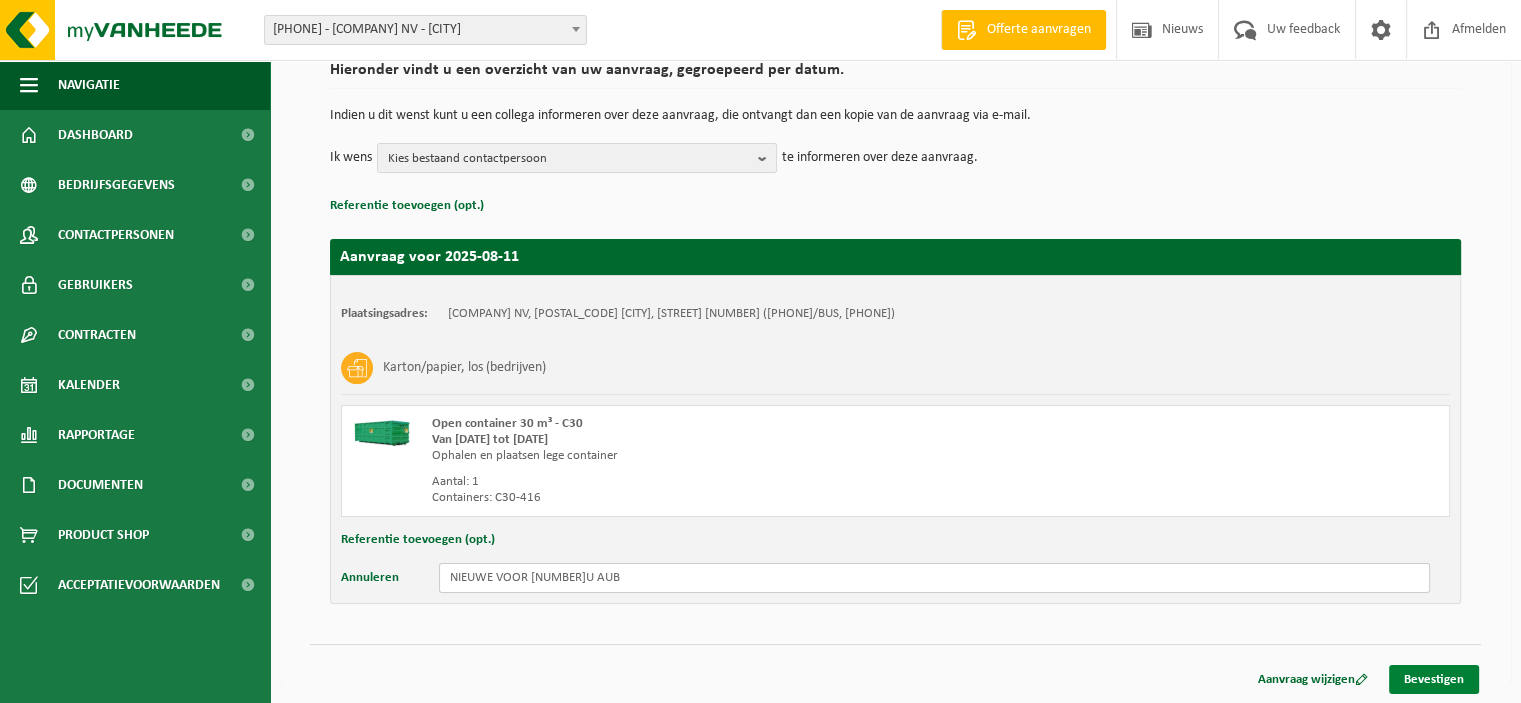 type on "NIEUWE VOOR 15U AUB" 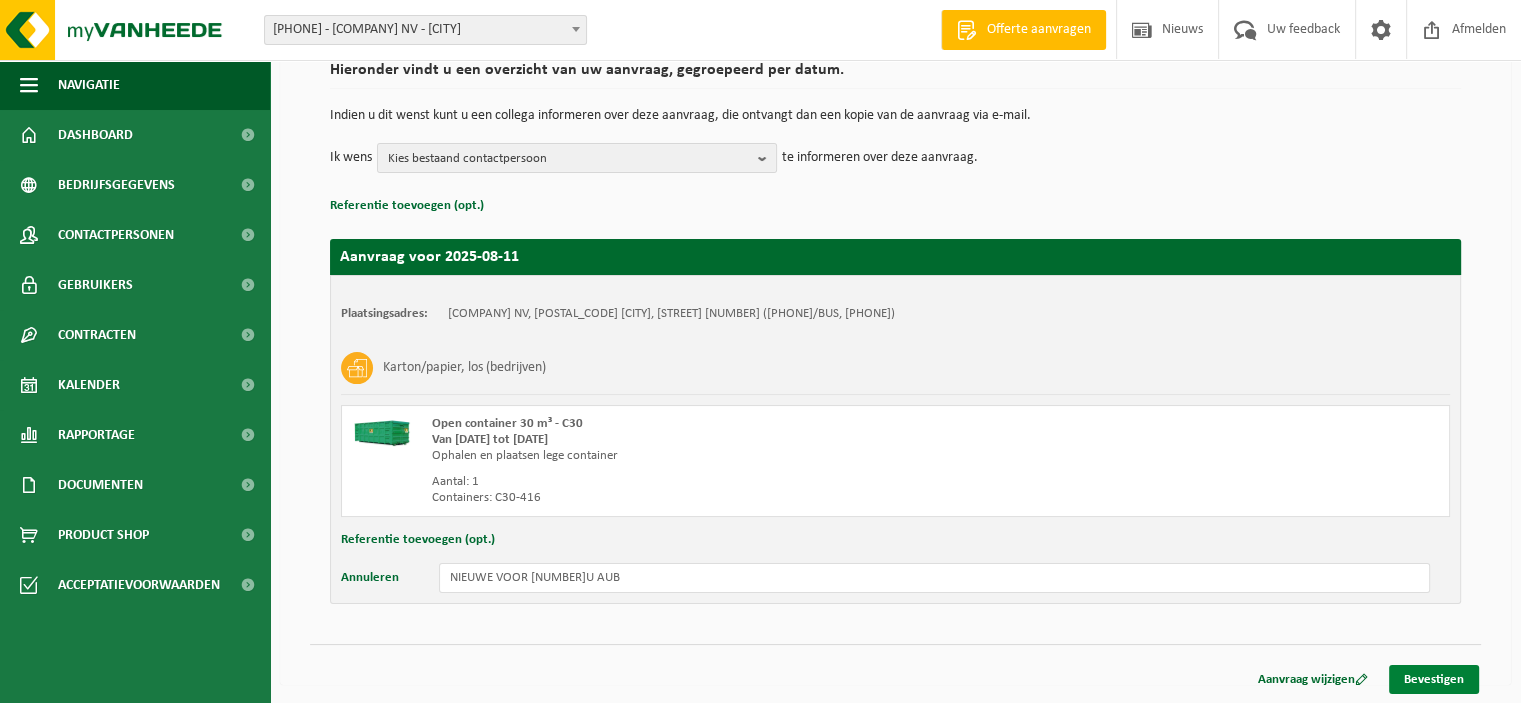 click on "Bevestigen" at bounding box center [1434, 679] 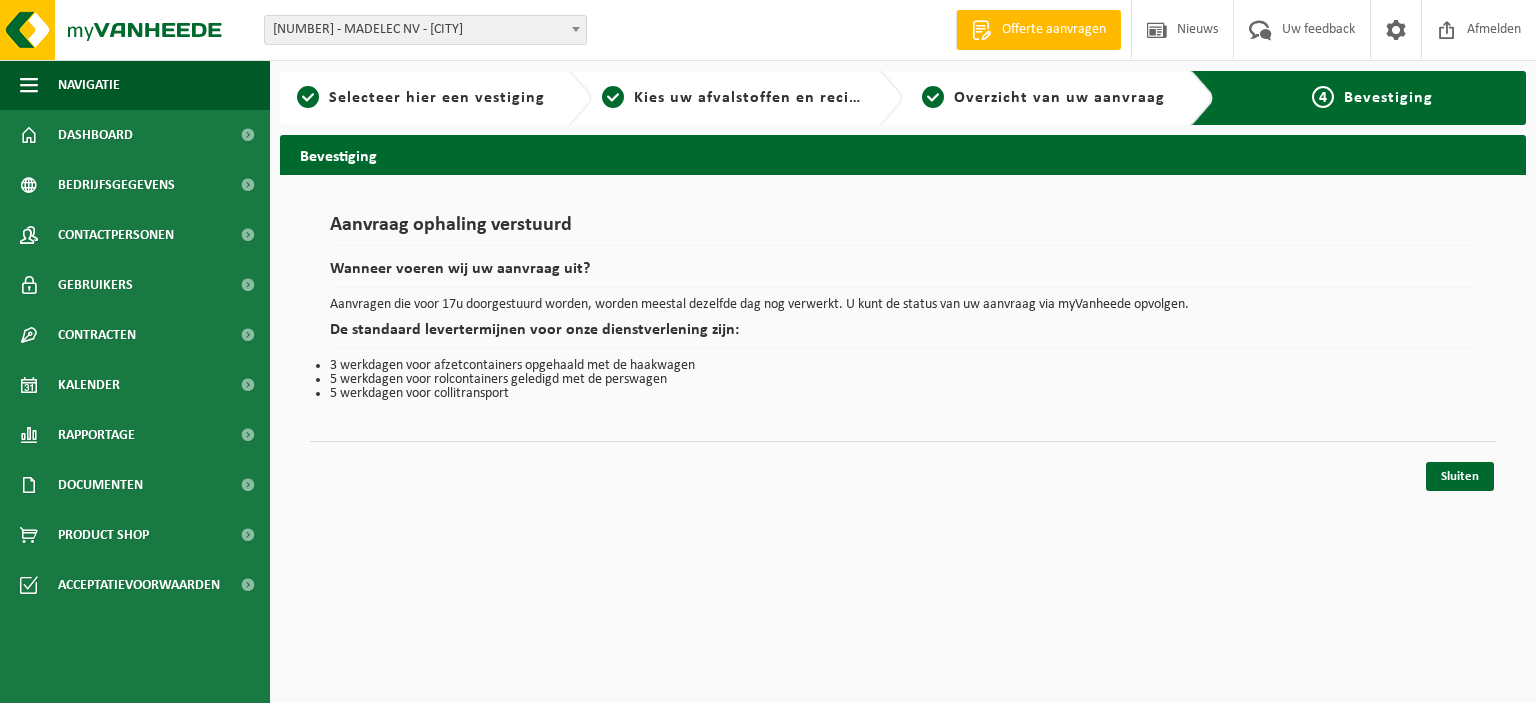 scroll, scrollTop: 0, scrollLeft: 0, axis: both 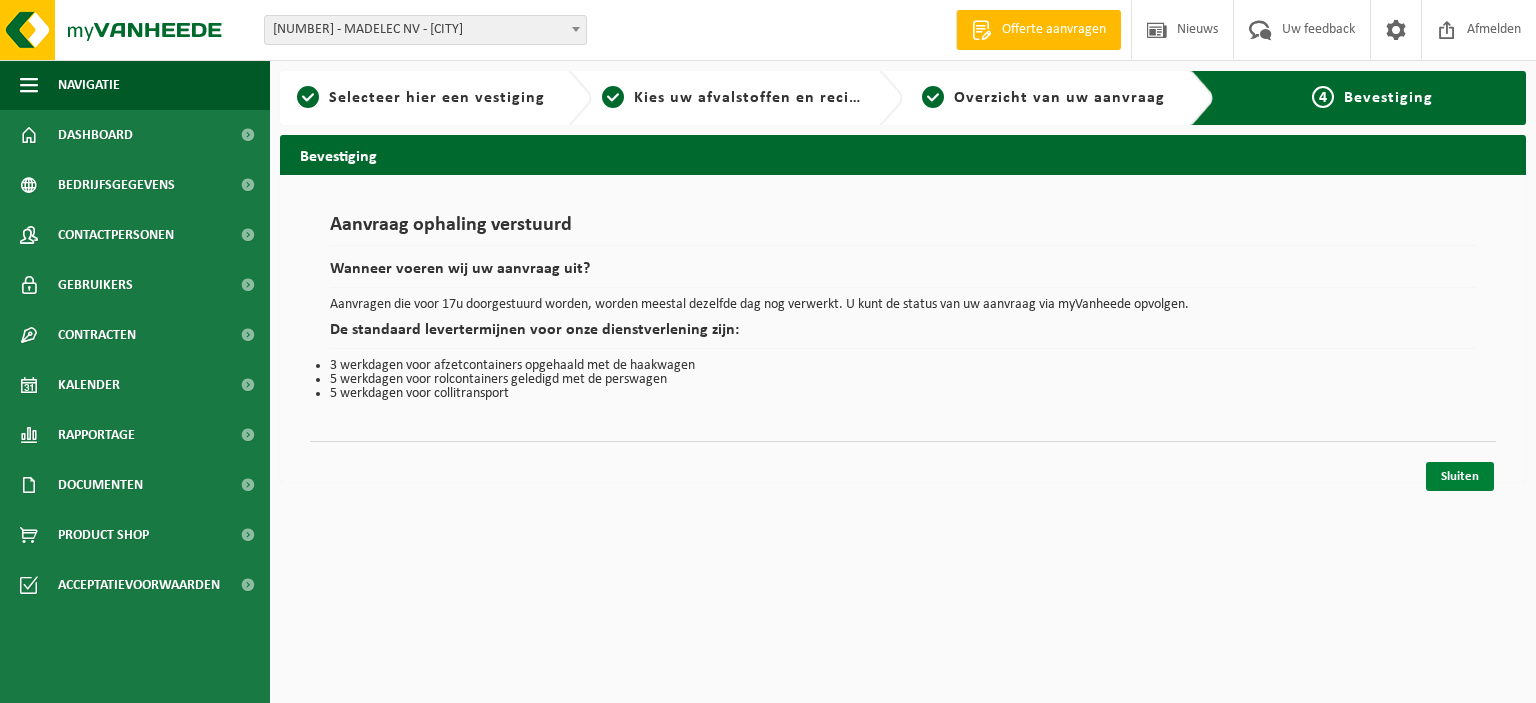 click on "Sluiten" at bounding box center (1460, 476) 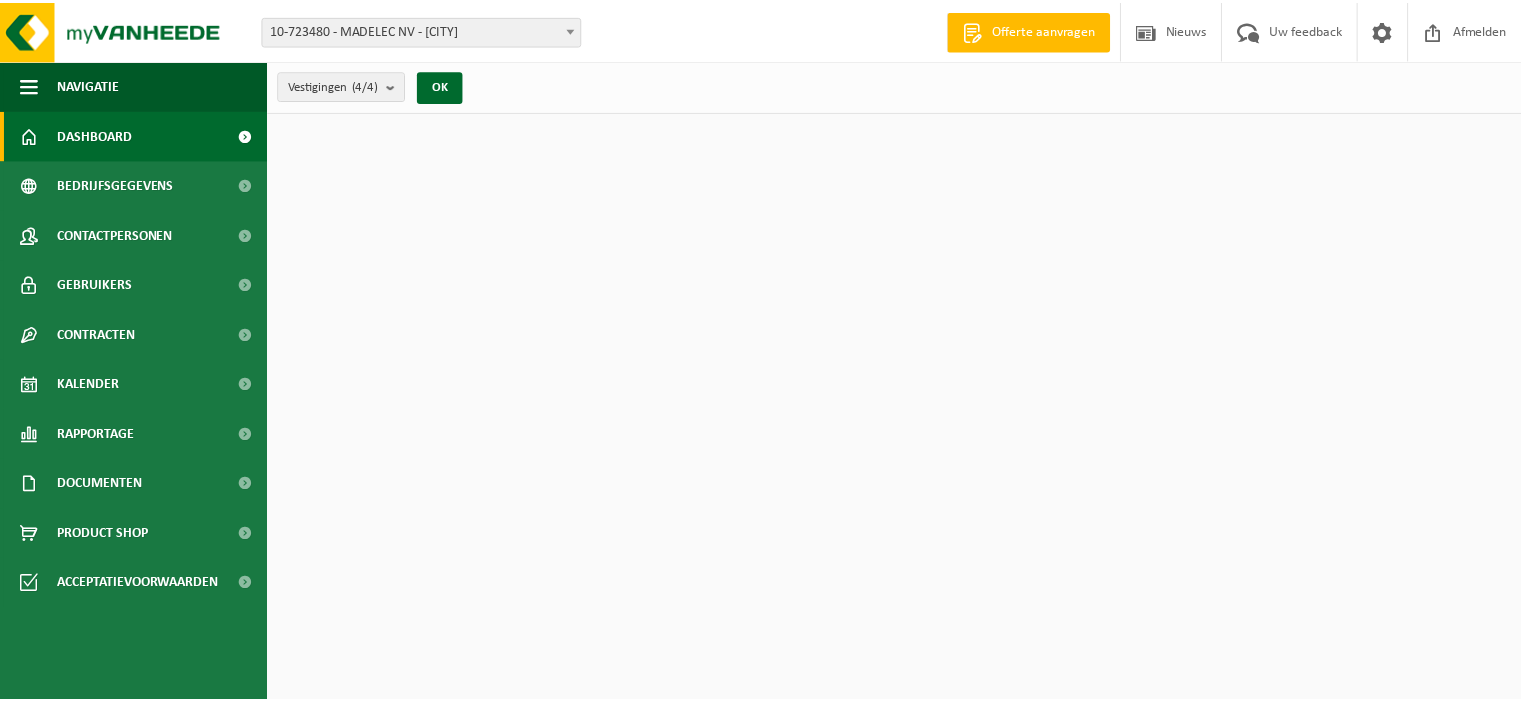 scroll, scrollTop: 0, scrollLeft: 0, axis: both 